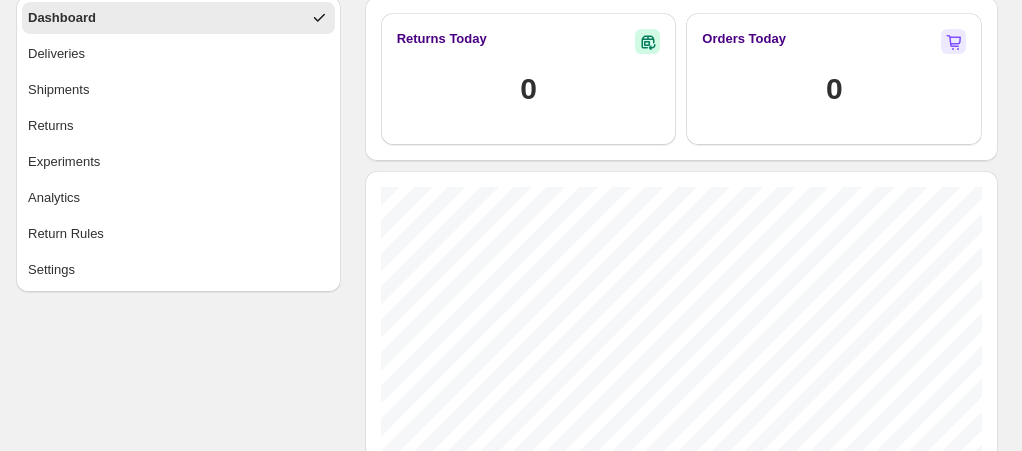scroll, scrollTop: 80, scrollLeft: 0, axis: vertical 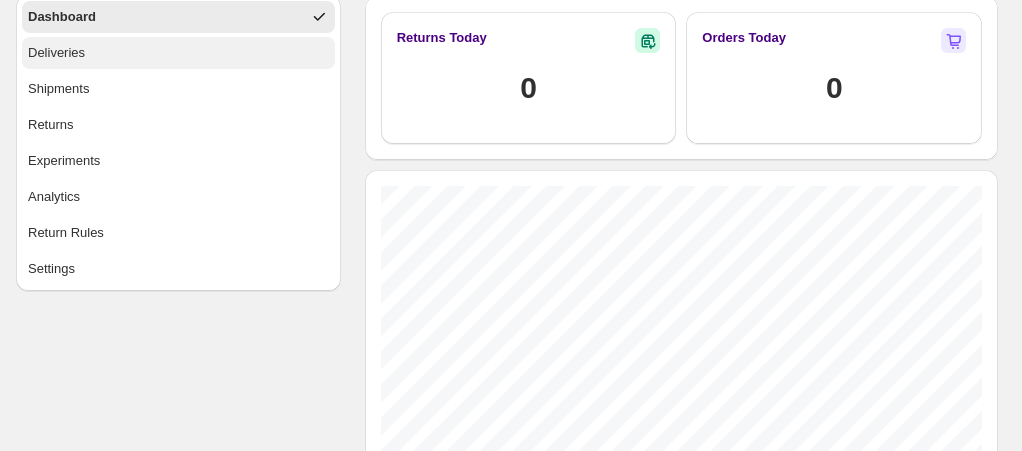click on "Deliveries" at bounding box center [178, 53] 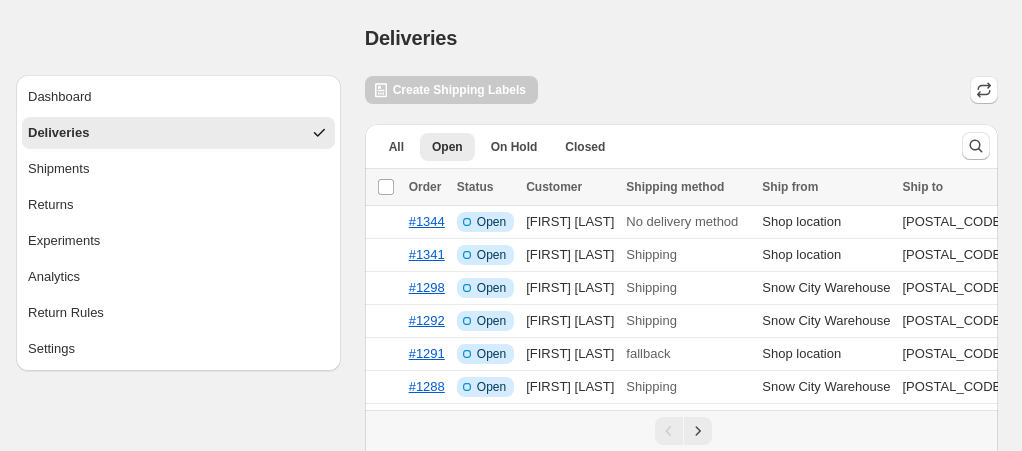 scroll, scrollTop: 134, scrollLeft: 0, axis: vertical 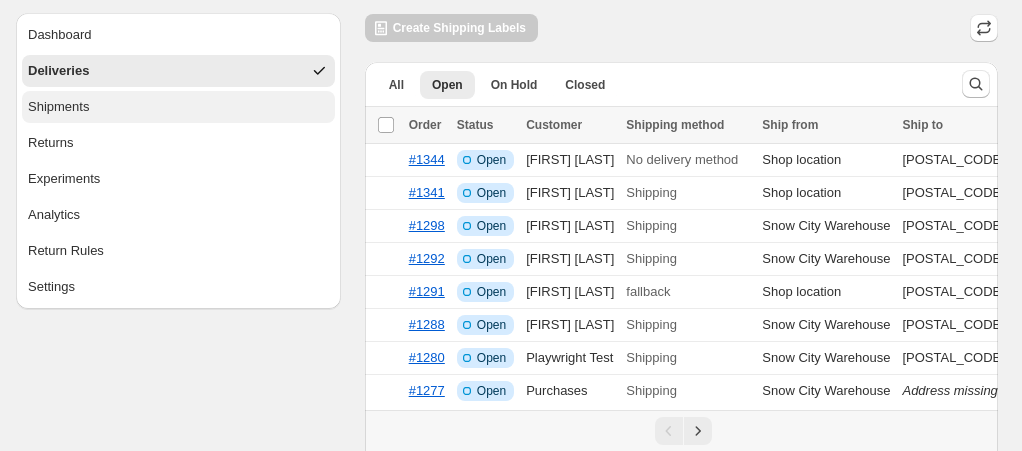 click on "Shipments" at bounding box center [178, 107] 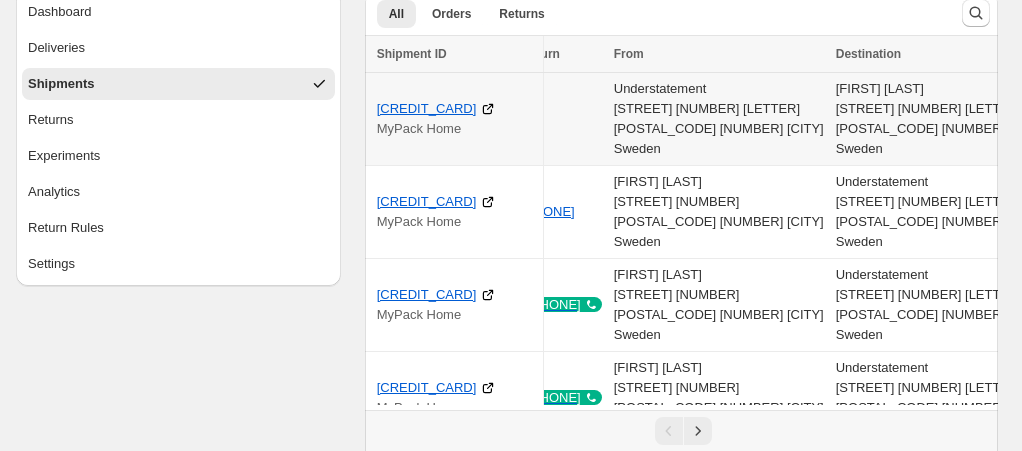 click on "Label" at bounding box center [1096, 116] 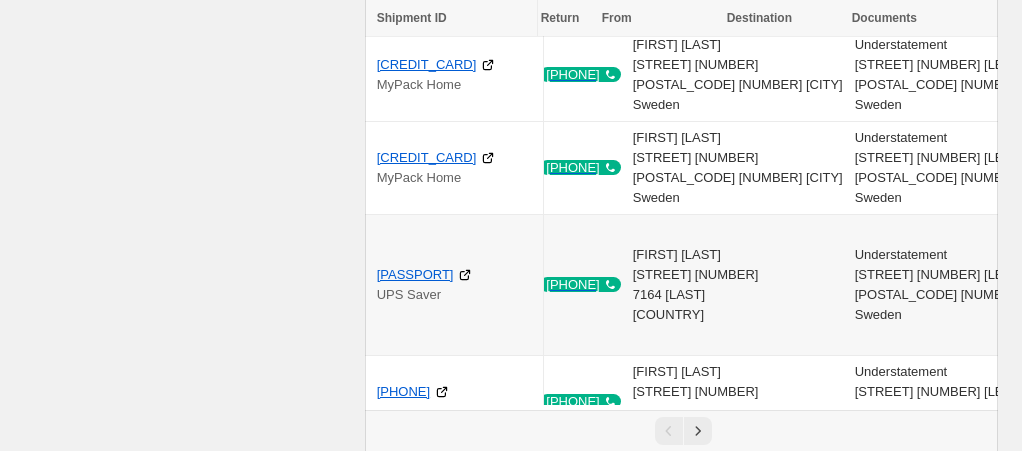 click on "Receipt" at bounding box center (1121, 265) 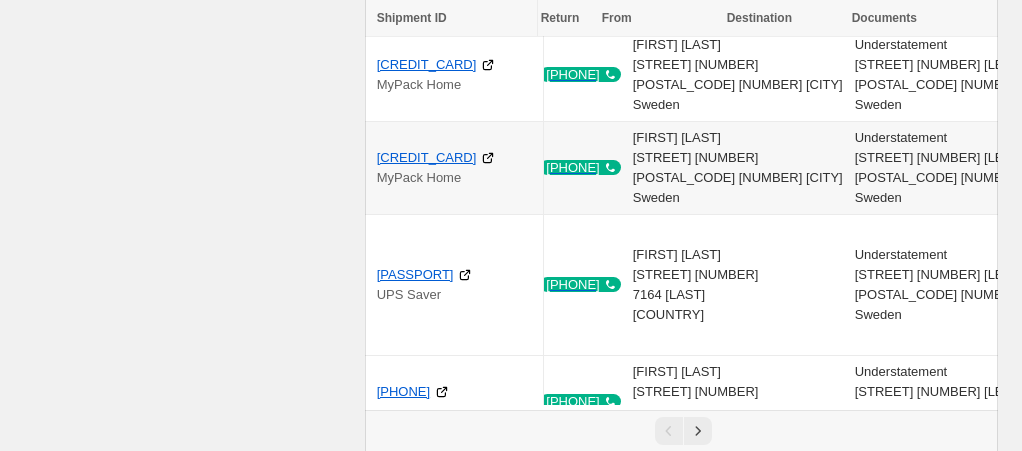 scroll, scrollTop: 0, scrollLeft: 182, axis: horizontal 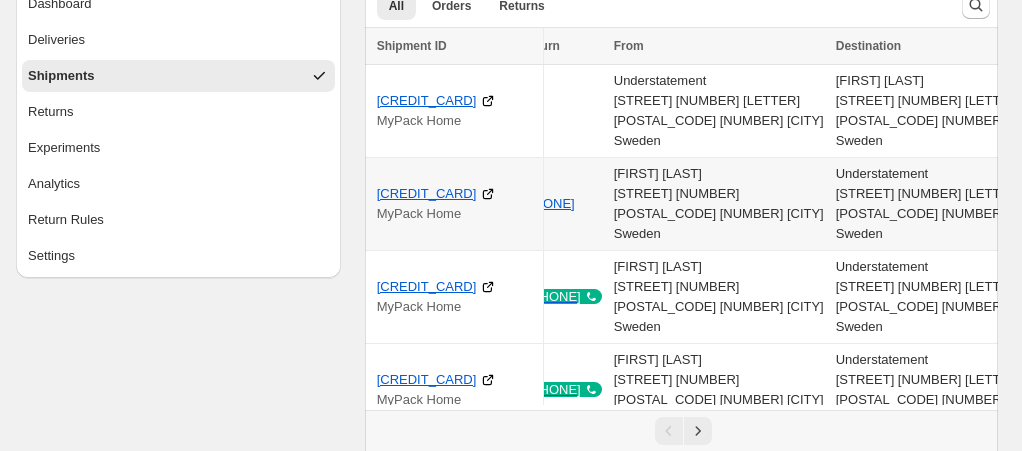 click on "Label" at bounding box center (1096, 201) 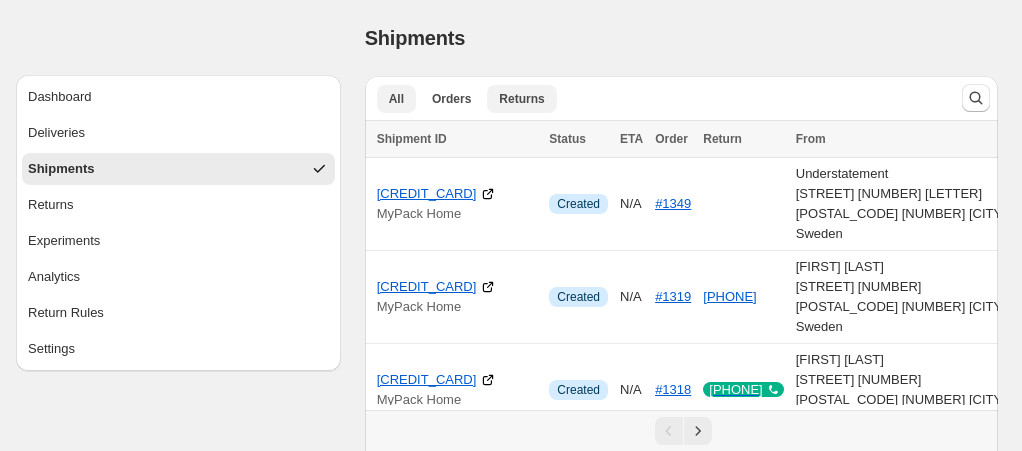 click on "Returns" at bounding box center (521, 99) 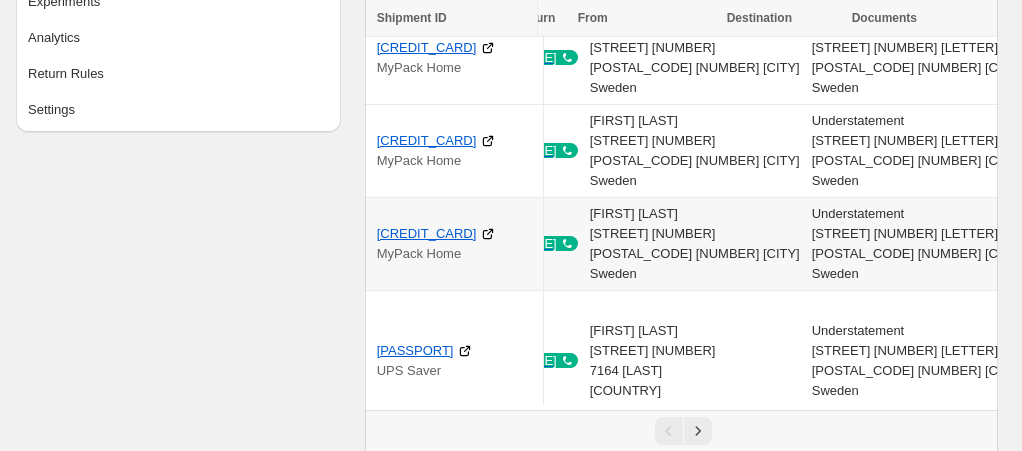 click on "Label" at bounding box center [1072, 241] 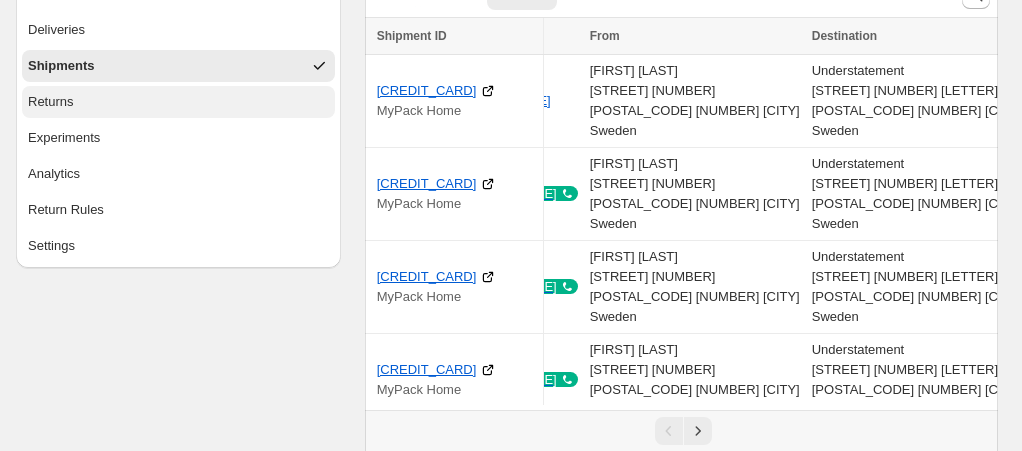 click on "Returns" at bounding box center (178, 102) 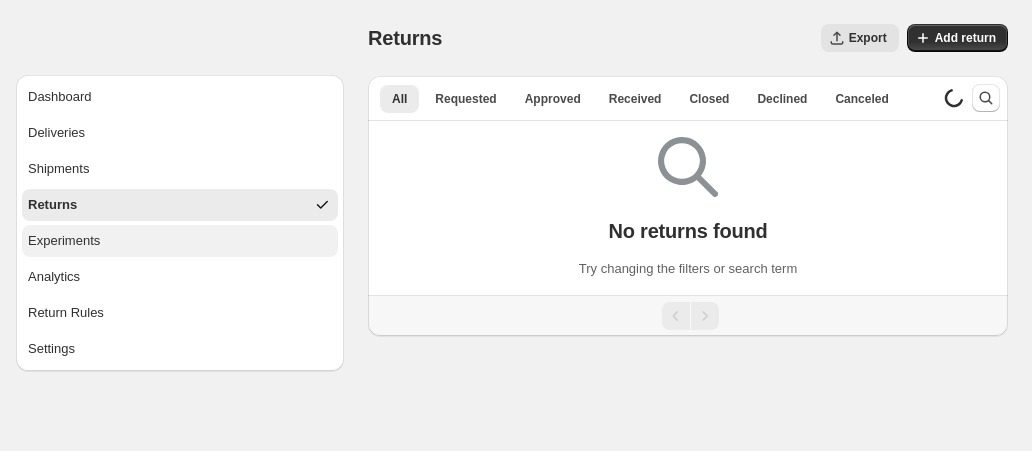 click on "Experiments" at bounding box center (180, 241) 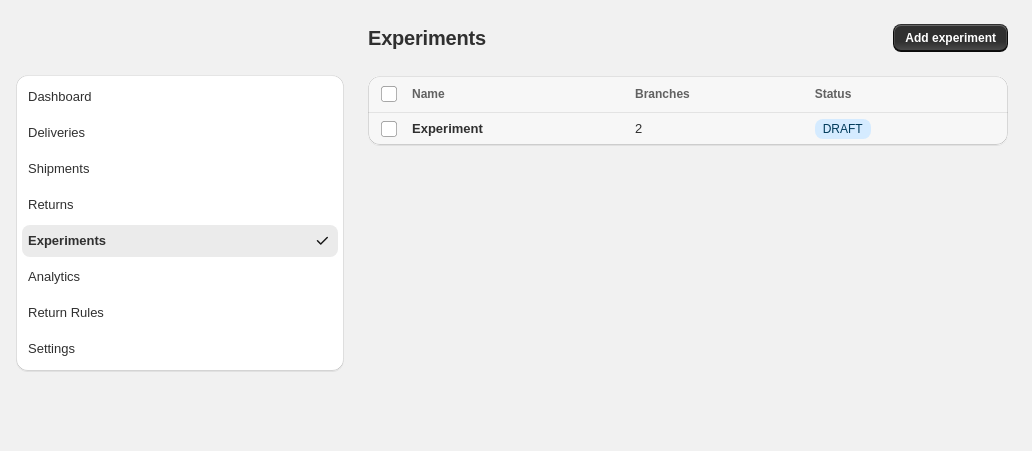 click on "Experiment" at bounding box center (517, 129) 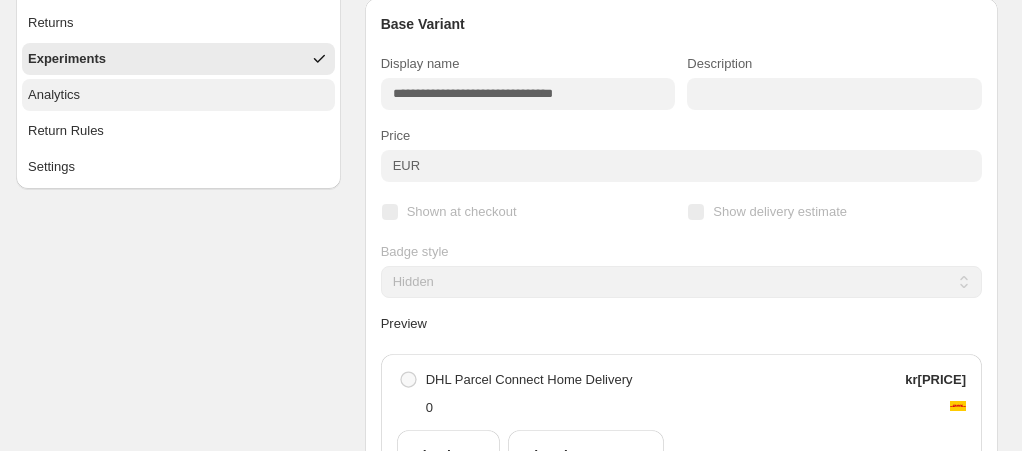click on "Analytics" at bounding box center [178, 95] 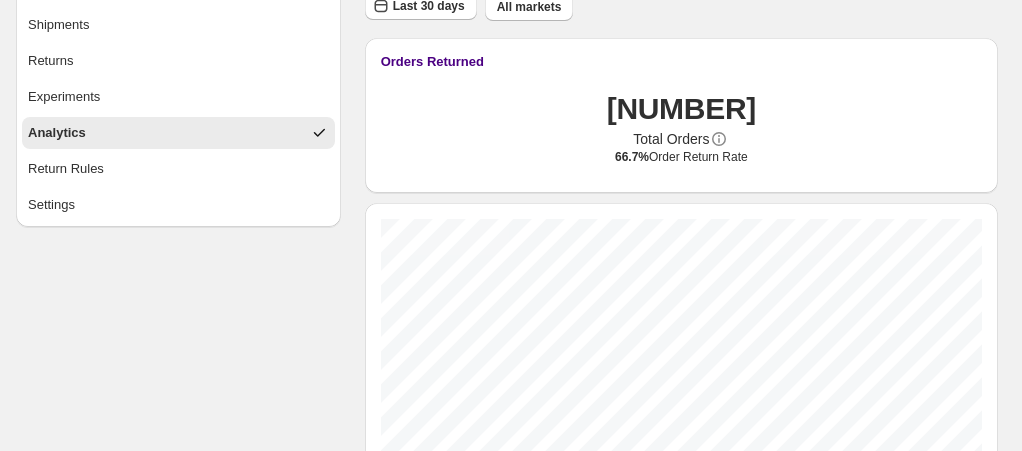 scroll, scrollTop: 0, scrollLeft: 0, axis: both 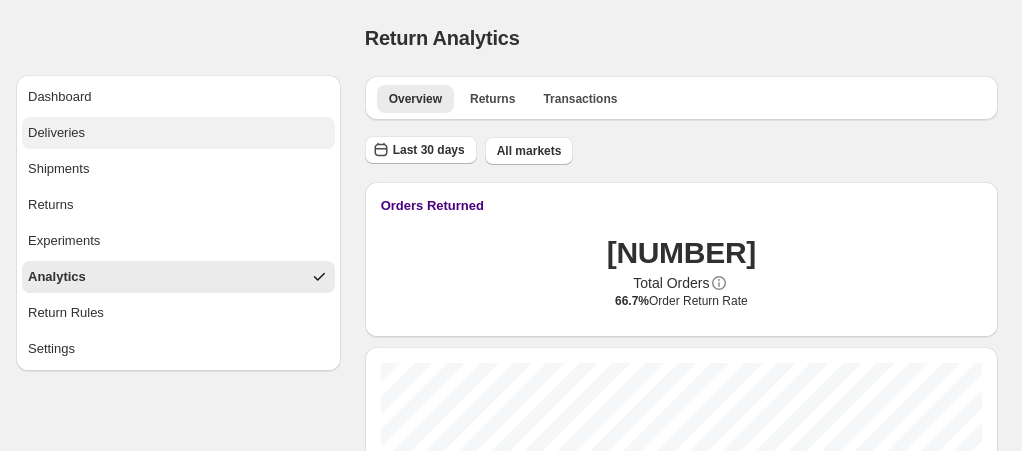 click on "Deliveries" at bounding box center [178, 133] 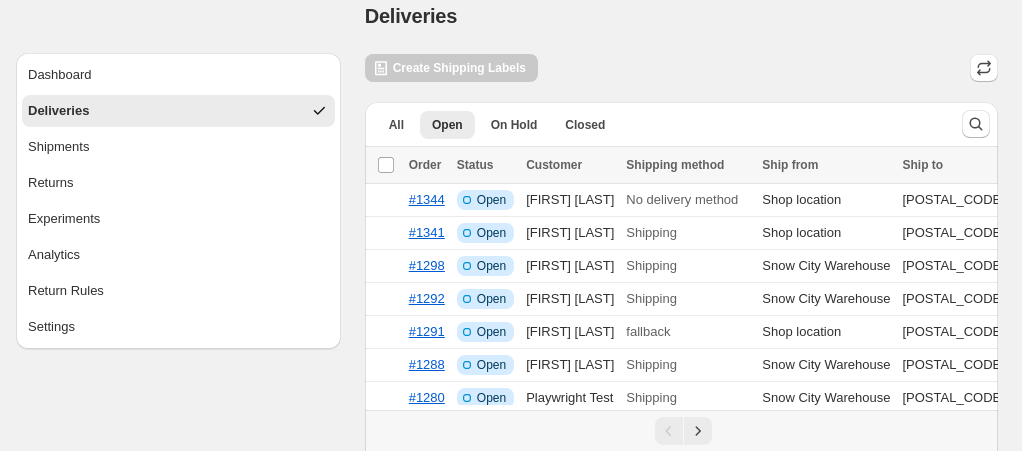 scroll, scrollTop: 26, scrollLeft: 0, axis: vertical 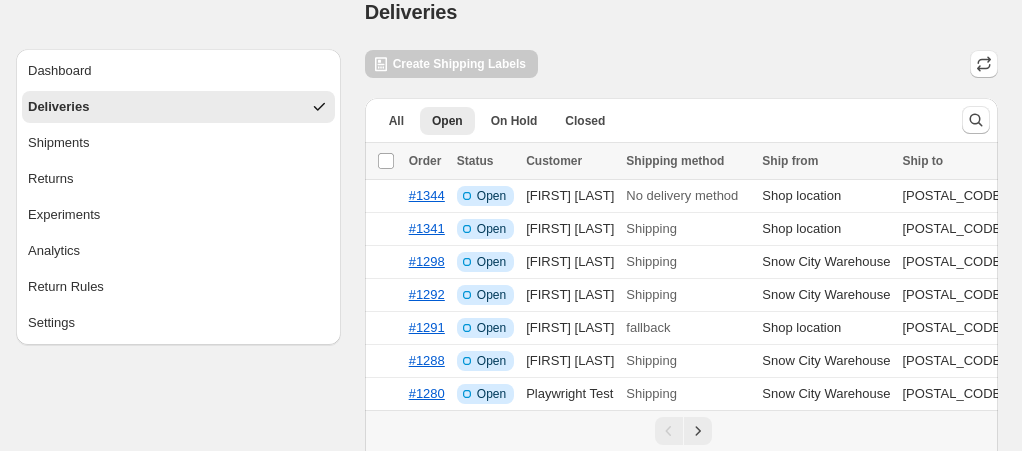click on "Create Shipping Labels" at bounding box center [451, 64] 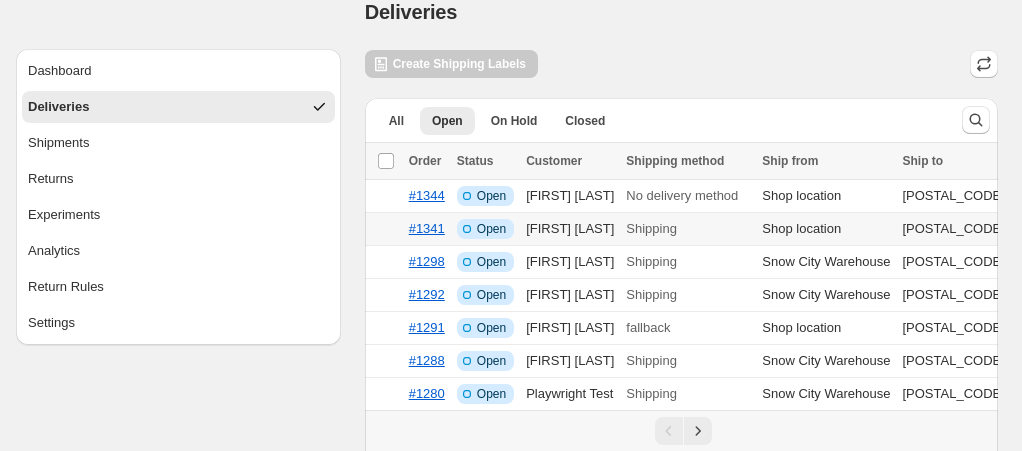 scroll, scrollTop: 0, scrollLeft: 218, axis: horizontal 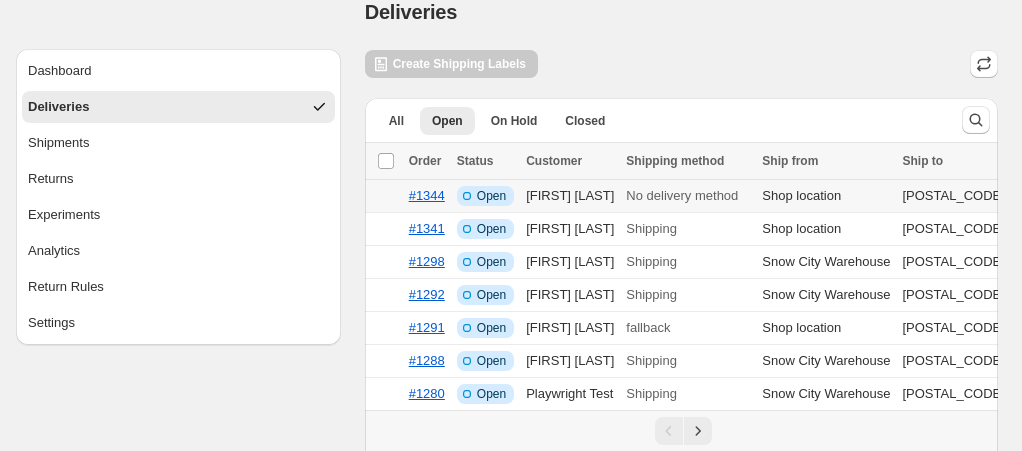 click at bounding box center [384, 196] 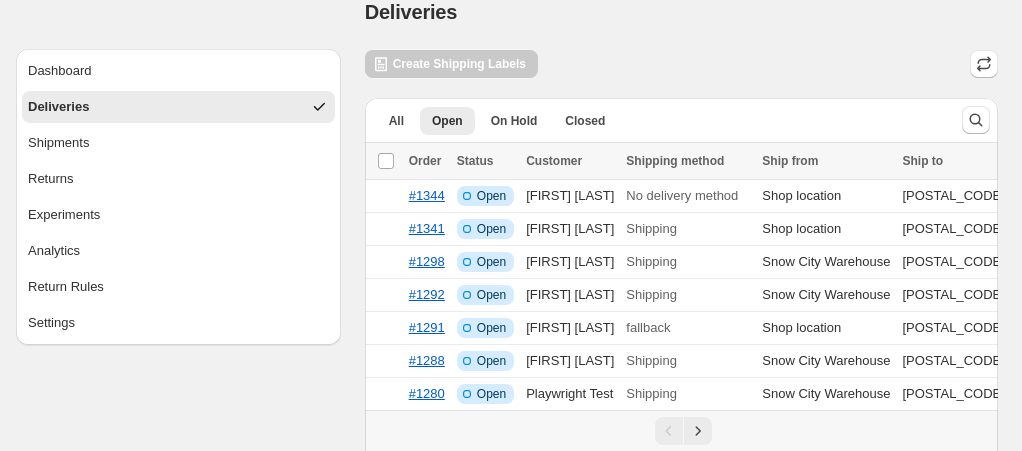 click on "Create Shipping Labels" at bounding box center (451, 64) 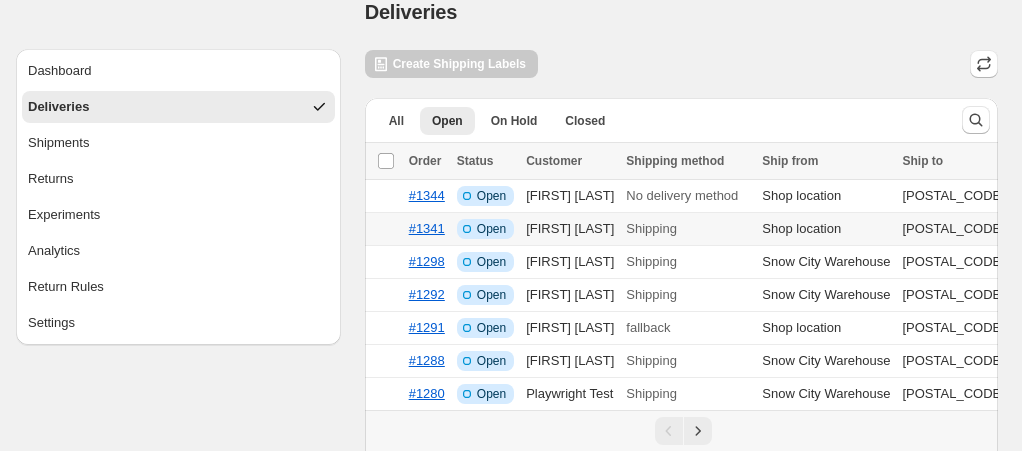 click on "[FIRST]   [LAST]" at bounding box center [570, 229] 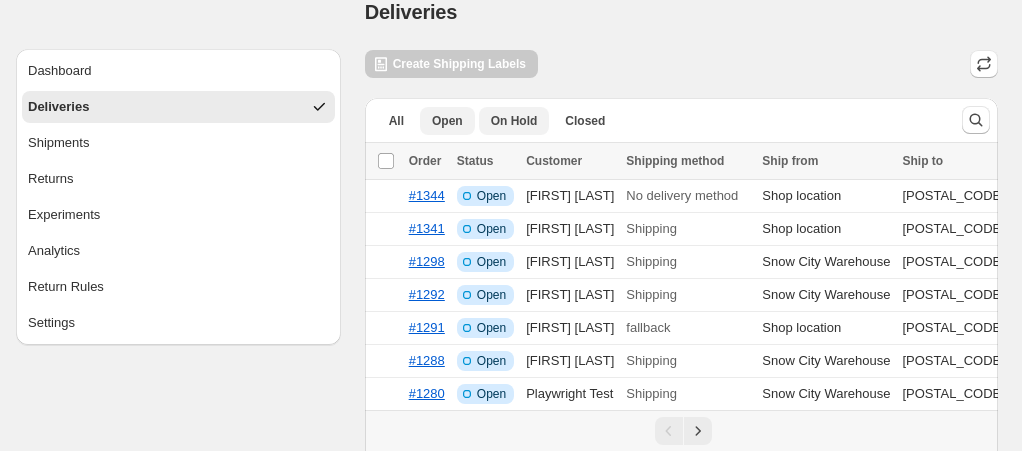 click on "On Hold" at bounding box center (514, 121) 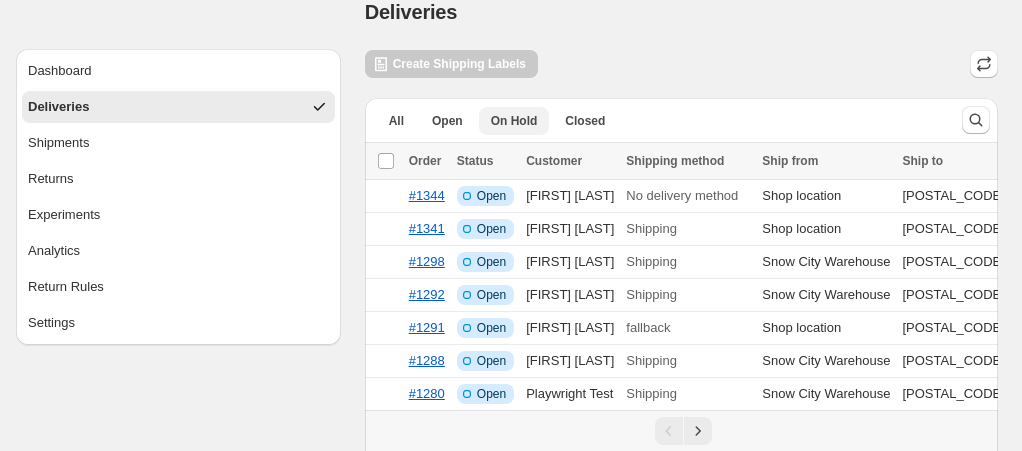 scroll, scrollTop: 0, scrollLeft: 0, axis: both 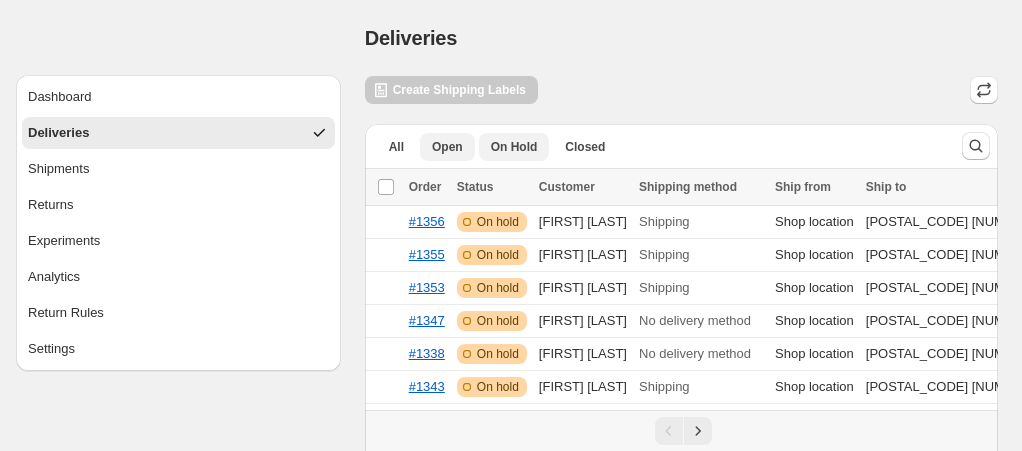 click on "Open" at bounding box center (447, 147) 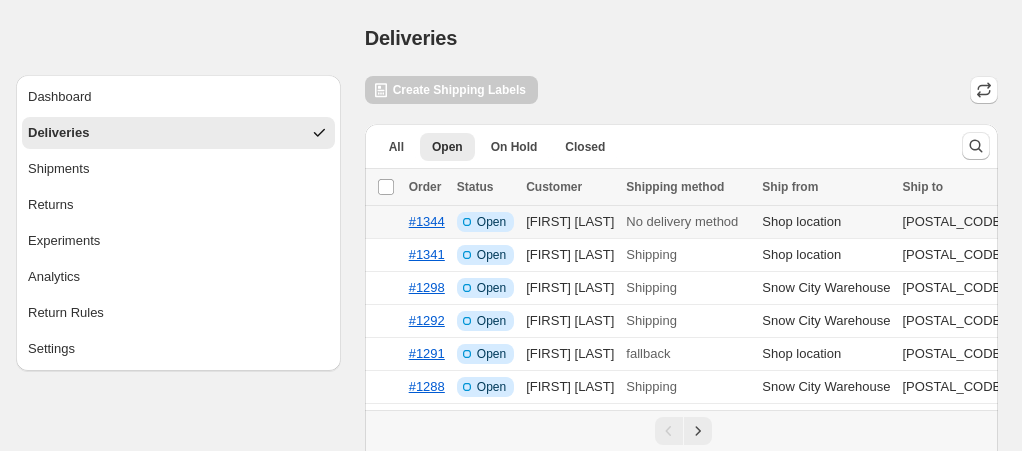 click on "Shop location" at bounding box center (826, 222) 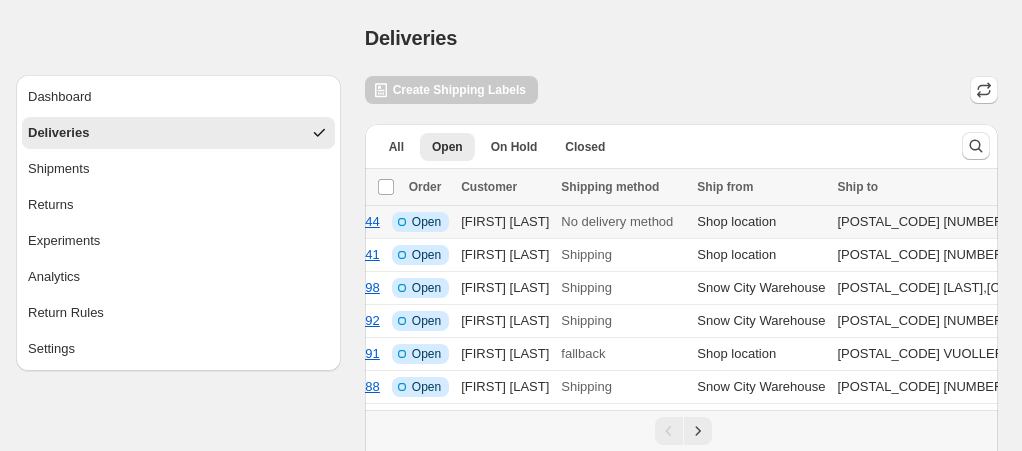 scroll, scrollTop: 0, scrollLeft: 46, axis: horizontal 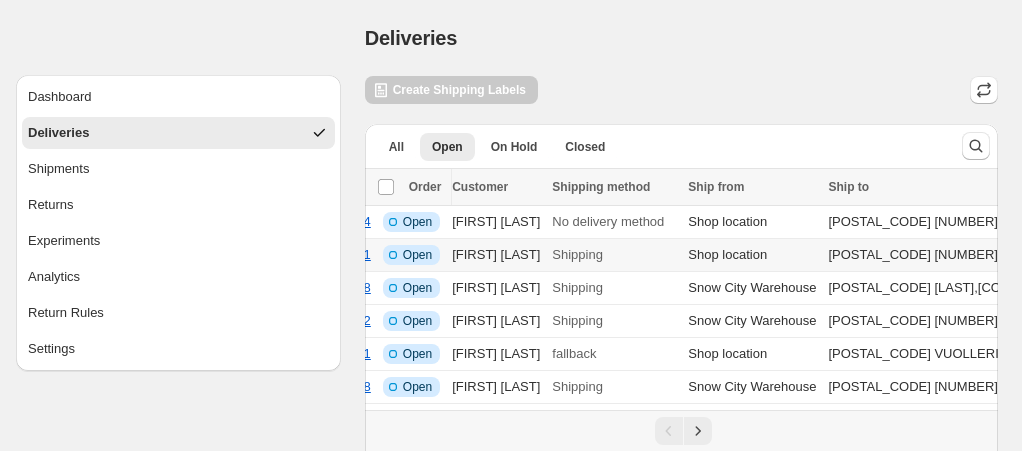 click on "Shop location" at bounding box center (752, 255) 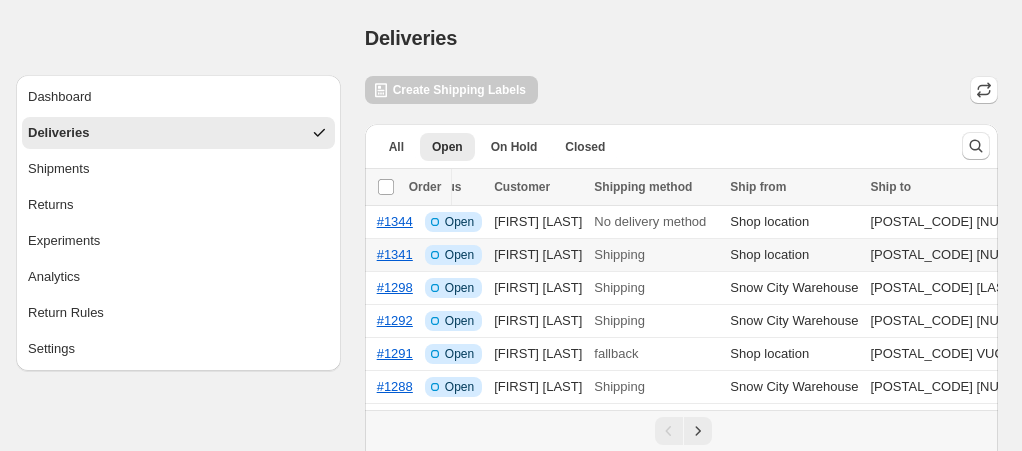 scroll, scrollTop: 0, scrollLeft: 30, axis: horizontal 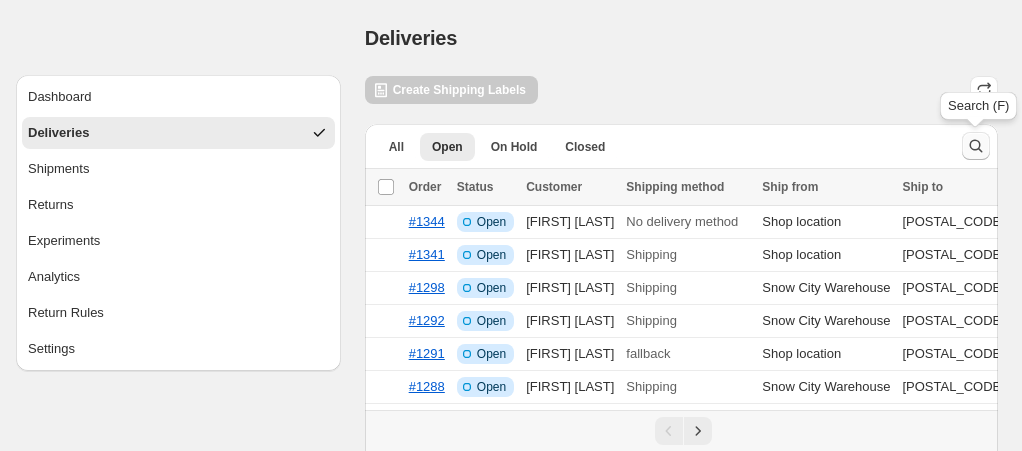 click 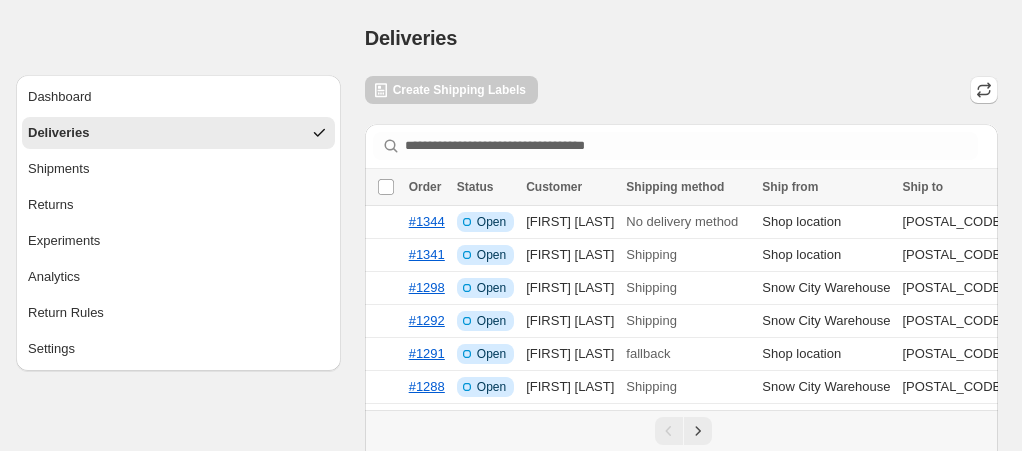 click on "Create Shipping Labels" at bounding box center (681, 90) 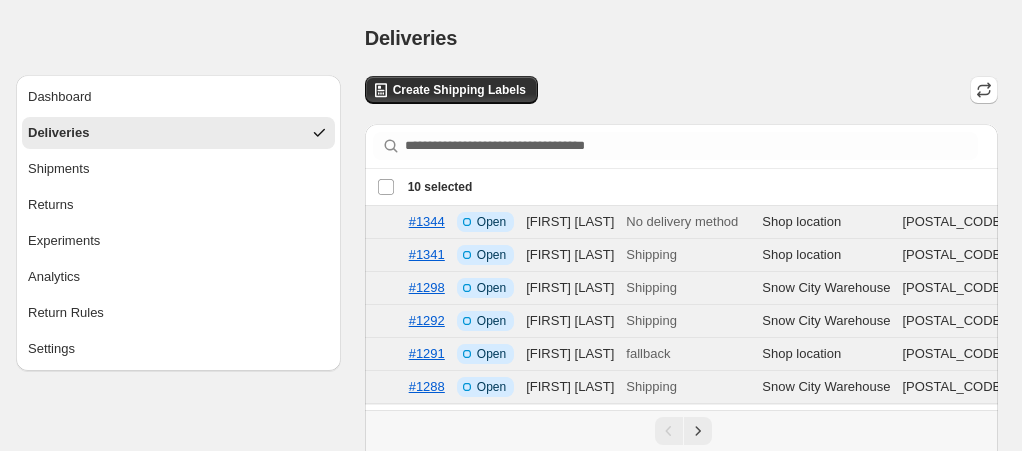 click on "Deselect all 10 orders 10 selected" at bounding box center (425, 187) 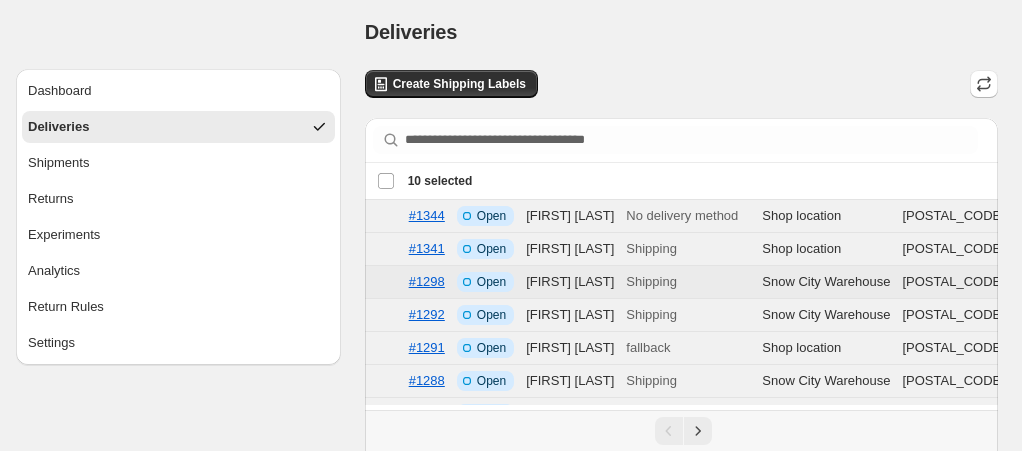 scroll, scrollTop: 134, scrollLeft: 0, axis: vertical 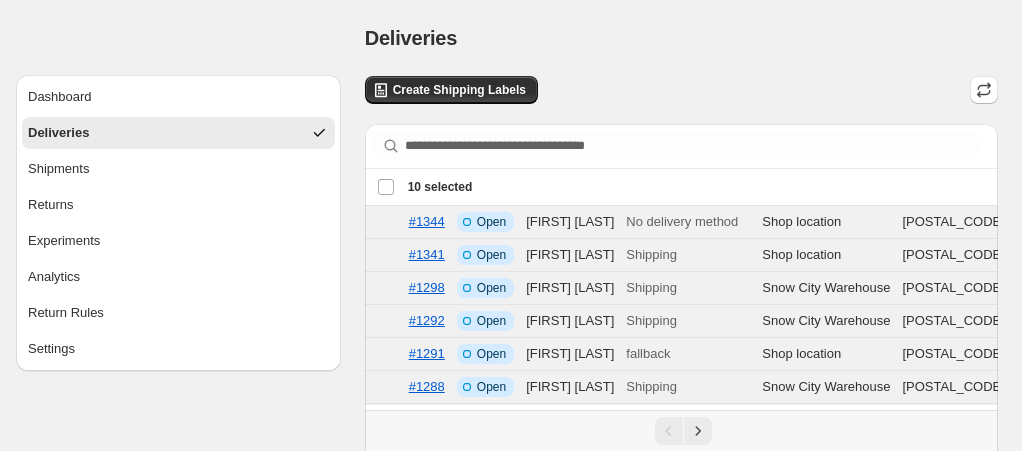 click on "Deselect all 10 orders 10 selected" at bounding box center [425, 187] 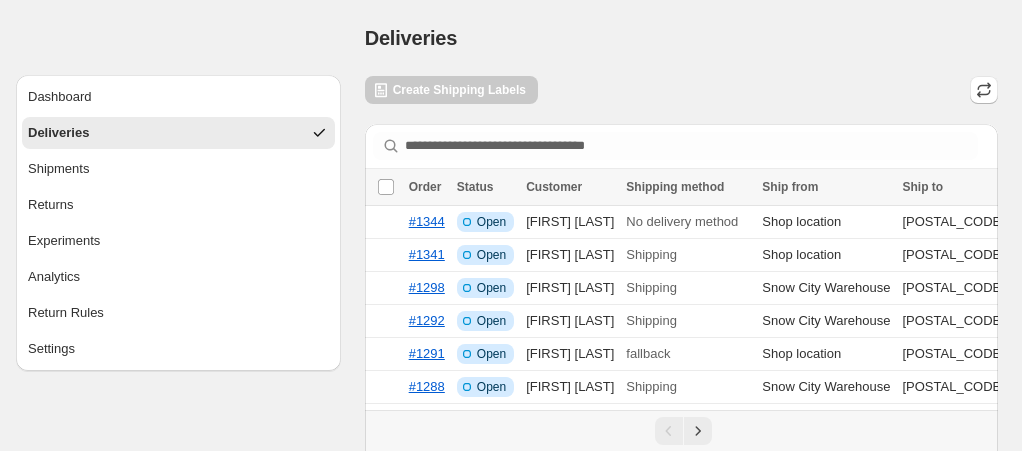 click at bounding box center [386, 187] 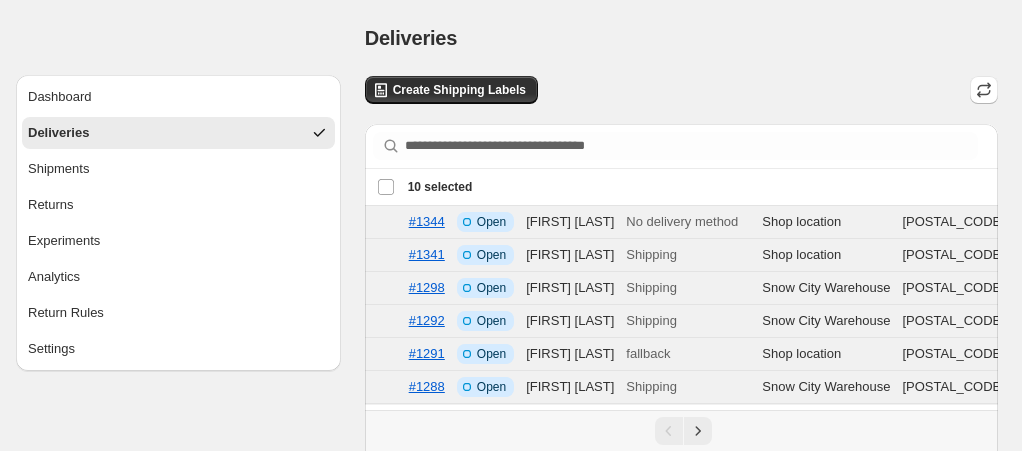click on "Deselect all 10 orders 10 selected" at bounding box center (425, 187) 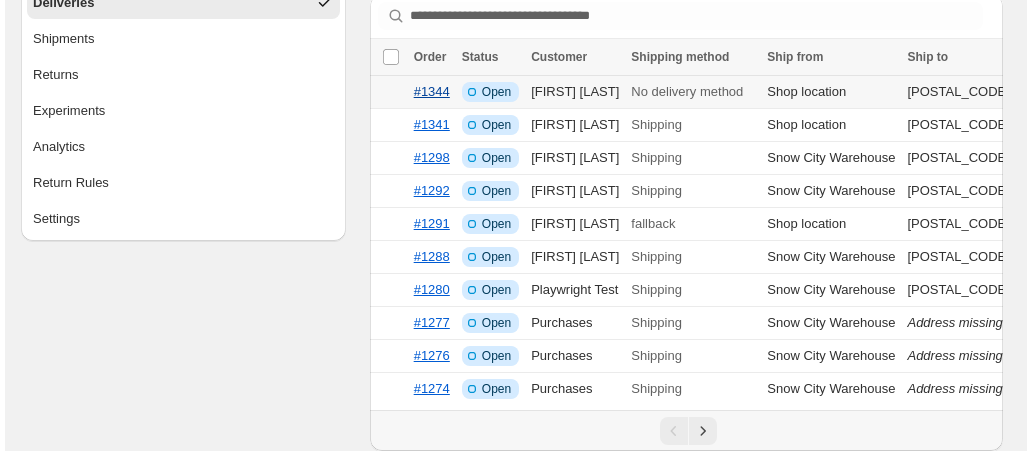 scroll, scrollTop: 0, scrollLeft: 0, axis: both 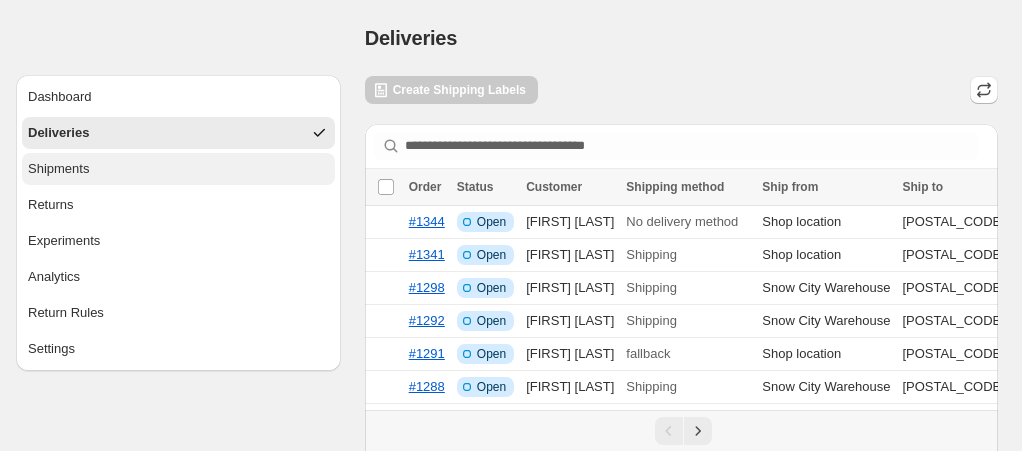 click on "Shipments" at bounding box center [178, 169] 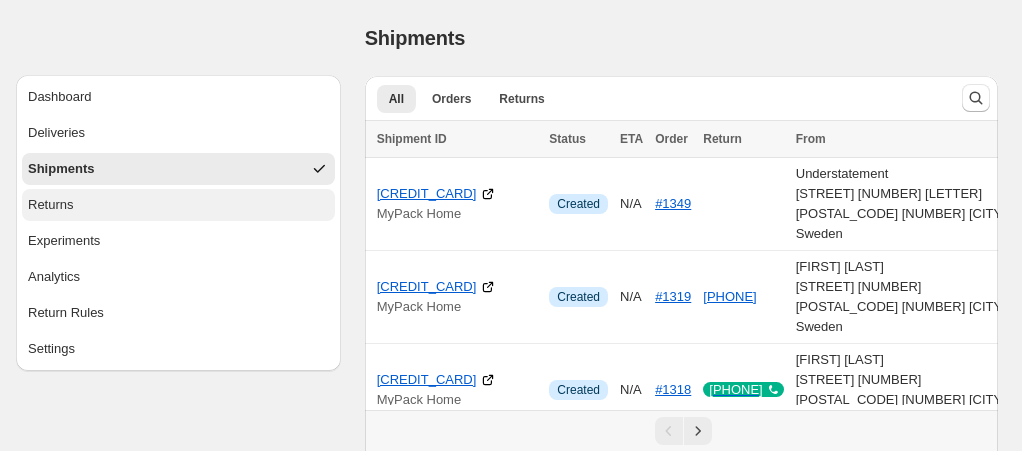 click on "Returns" at bounding box center (178, 205) 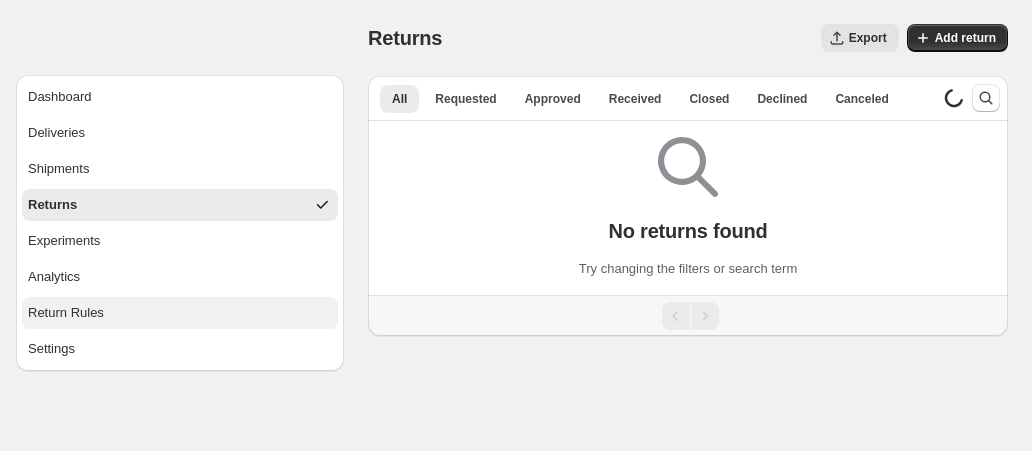 click on "Return Rules" at bounding box center (180, 313) 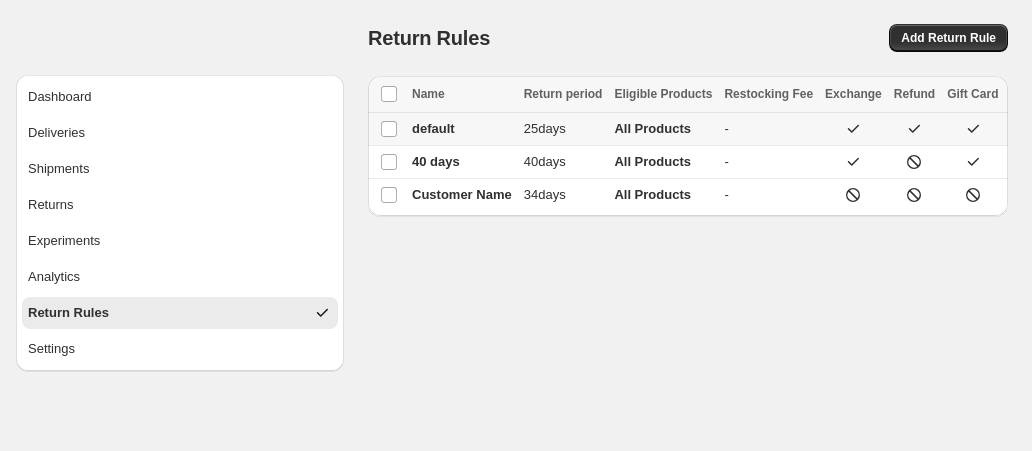 scroll, scrollTop: 0, scrollLeft: 50, axis: horizontal 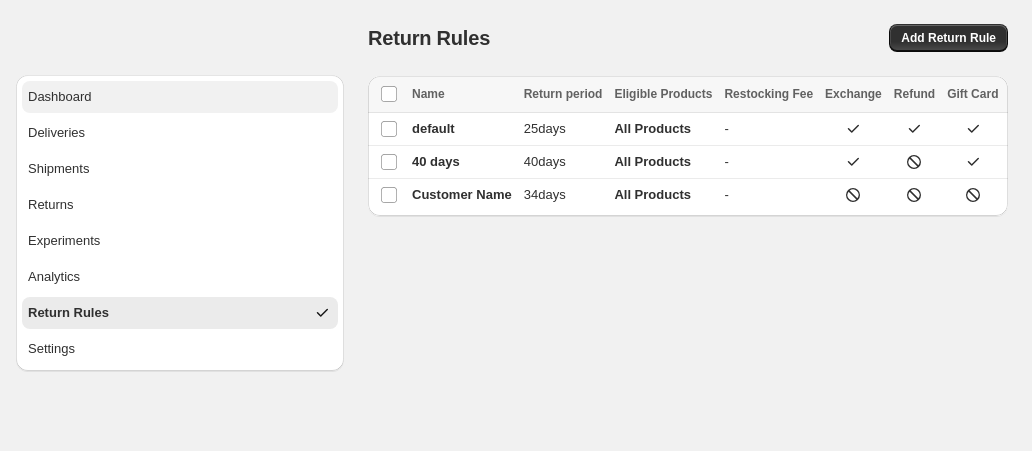 click on "Dashboard" at bounding box center [60, 97] 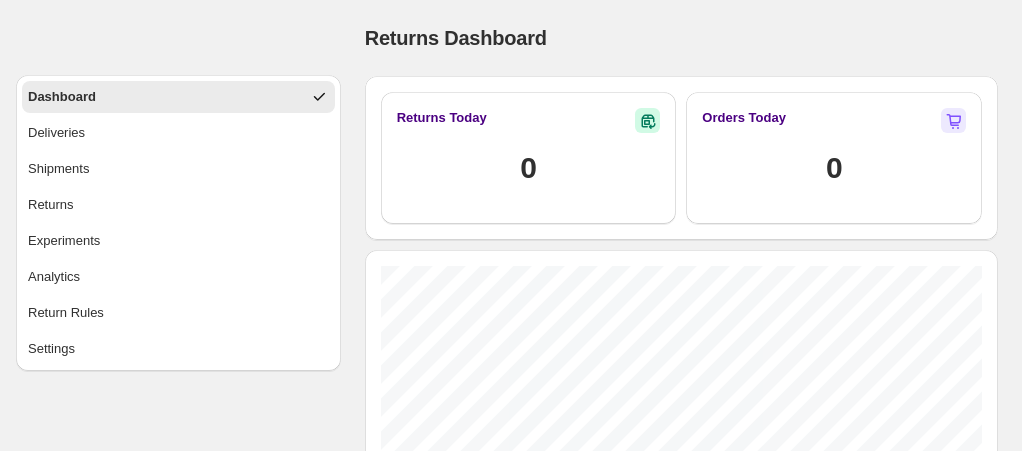 click on "Dashboard Deliveries Shipments Returns Experiments Analytics Return Rules Settings Returns Dashboard. This page is ready Returns Dashboard Returns Today 0 Orders Today 0 Latest Returns All Returns [PHONE] / [ORDER_ID] [FIRST] [LAST] $ [PRICE] [TIME_AGO] [PHONE] / [ORDER_ID] [FIRST] [LAST] $ [PRICE] [TIME_AGO] [PHONE] / [ORDER_ID] [FIRST] [LAST] $ [PRICE] [TIME_AGO] [PHONE] / [ORDER_ID] [FIRST] [LAST] $ [PRICE] [TIME_AGO] [PHONE] / [ORDER_ID] [FIRST] [LAST] $ [PRICE] [TIME_AGO] [PHONE] / [ORDER_ID] [FIRST] [LAST] $ [PRICE] [TIME_AGO] [PHONE] / [ORDER_ID] [FIRST] [LAST] $ [PRICE] [TIME_AGO] [PHONE] / [ORDER_ID] [FIRST] [LAST] $ [PRICE] [TIME_AGO] [PHONE] / [ORDER_ID] [FIRST] [LAST] $ [PRICE] [TIME_AGO] [PHONE] / [ORDER_ID] [FIRST] [LAST] $ [PRICE] [TIME_AGO] [PHONE] / [ORDER_ID] [FIRST] [LAST] $ [PRICE] [TIME_AGO] [PHONE] / [ORDER_ID] [FIRST] [LAST] $ [PRICE] [TIME_AGO] [PHONE] / [ORDER_ID] [FIRST] [LAST] $ [PRICE] [TIME_AGO] [PHONE] / [ORDER_ID] [FIRST] [LAST] $ [PRICE] [TIME_AGO] [PHONE] / [ORDER_ID] $ [PRICE] [ORDER_ID]" at bounding box center (511, 1082) 